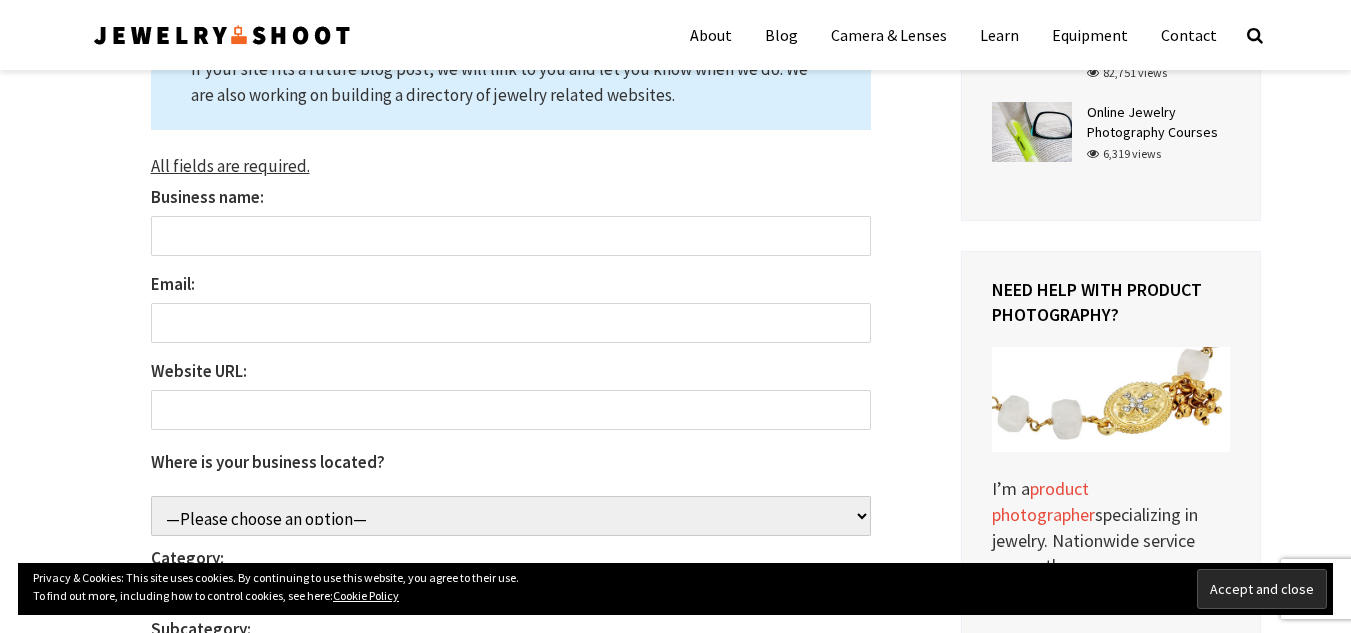 scroll, scrollTop: 298, scrollLeft: 0, axis: vertical 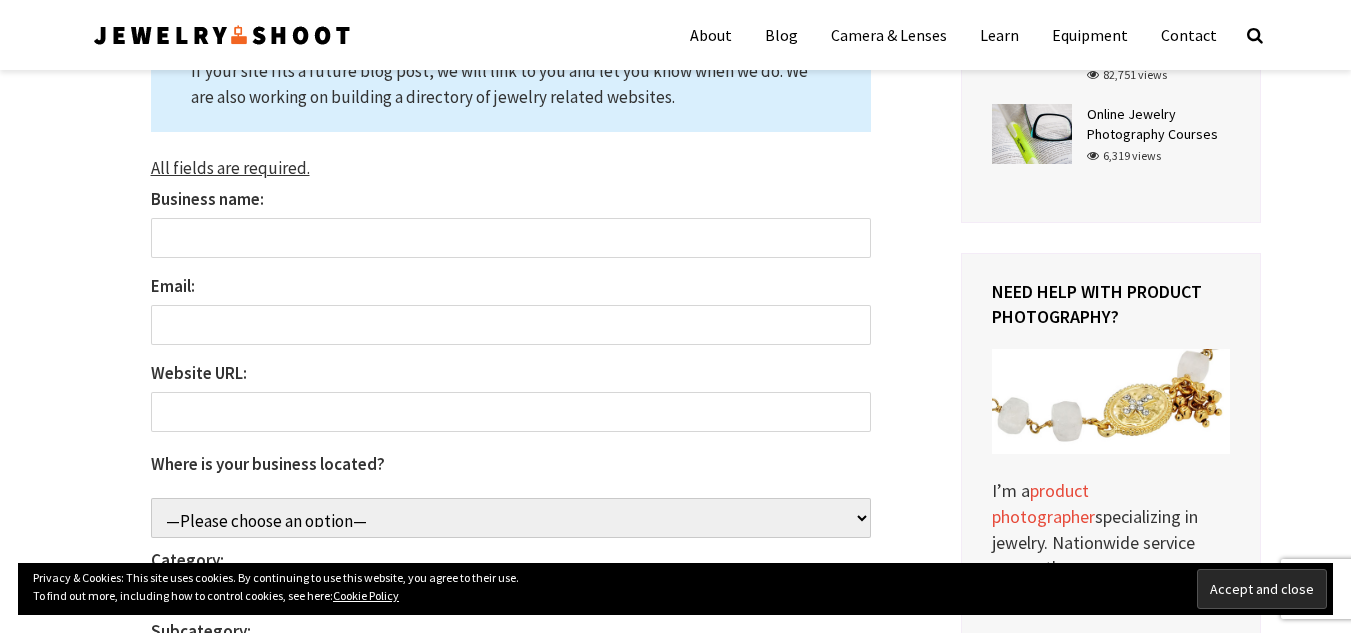 click on "Business name:" at bounding box center (511, 238) 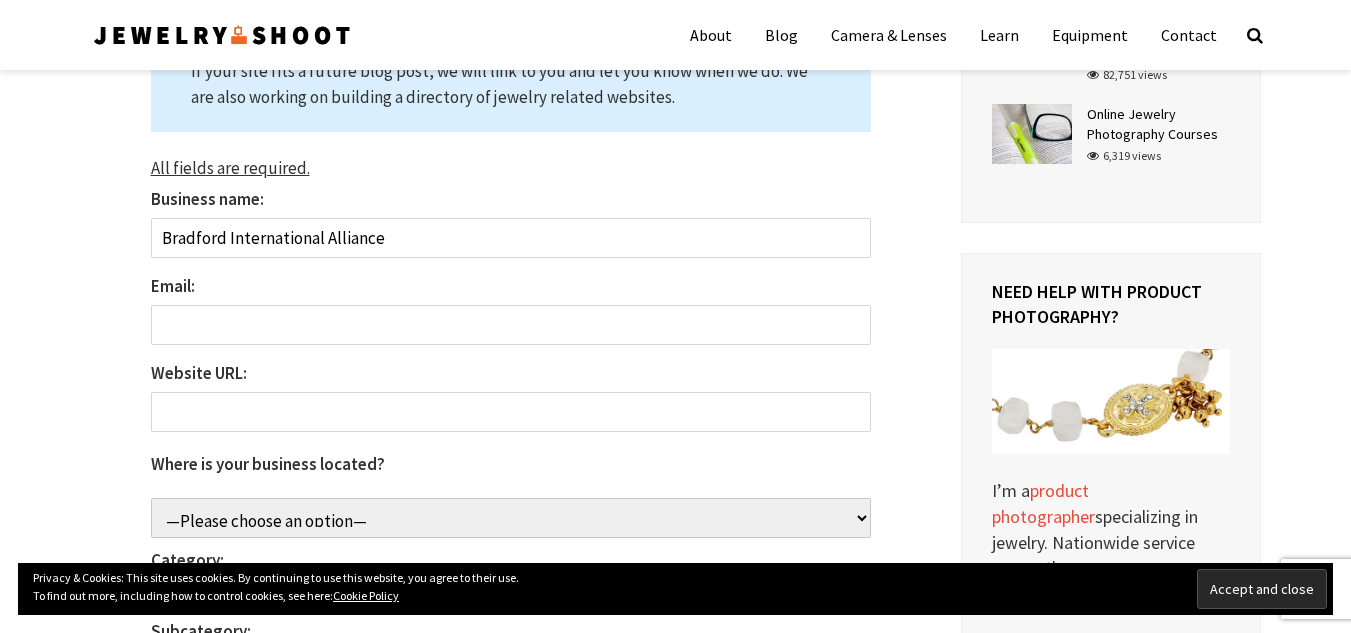 click on "Email:" at bounding box center (511, 325) 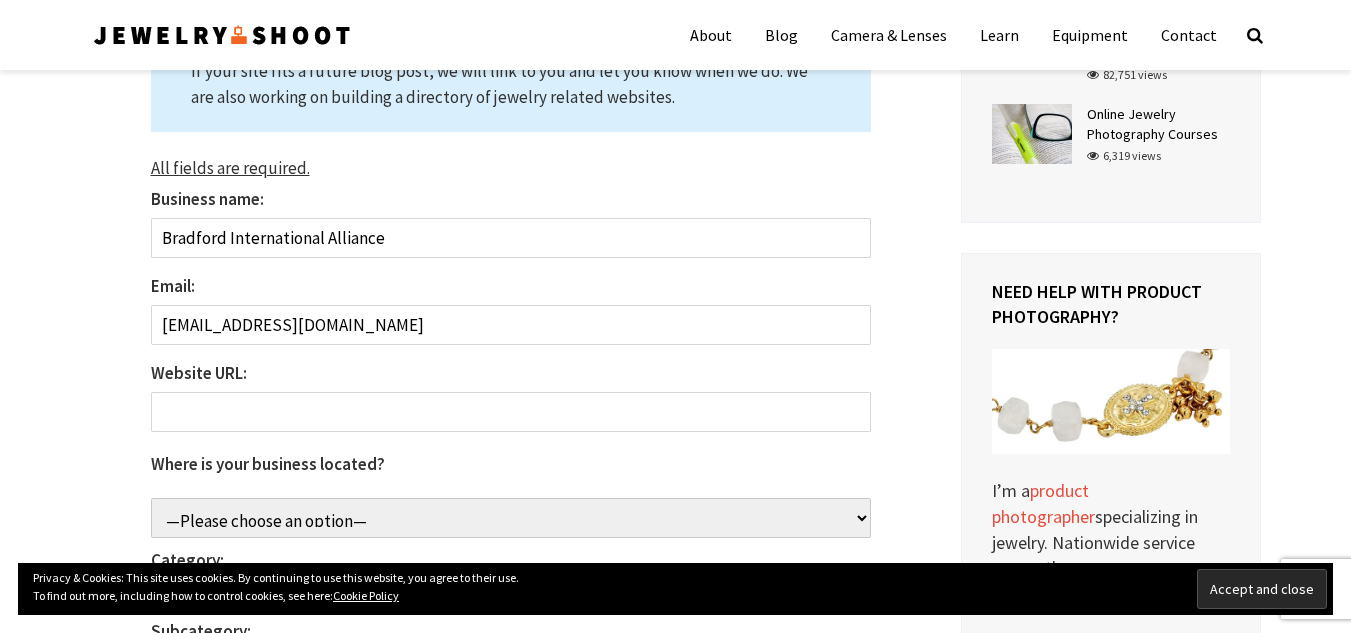 click on "Website URL:" at bounding box center (511, 412) 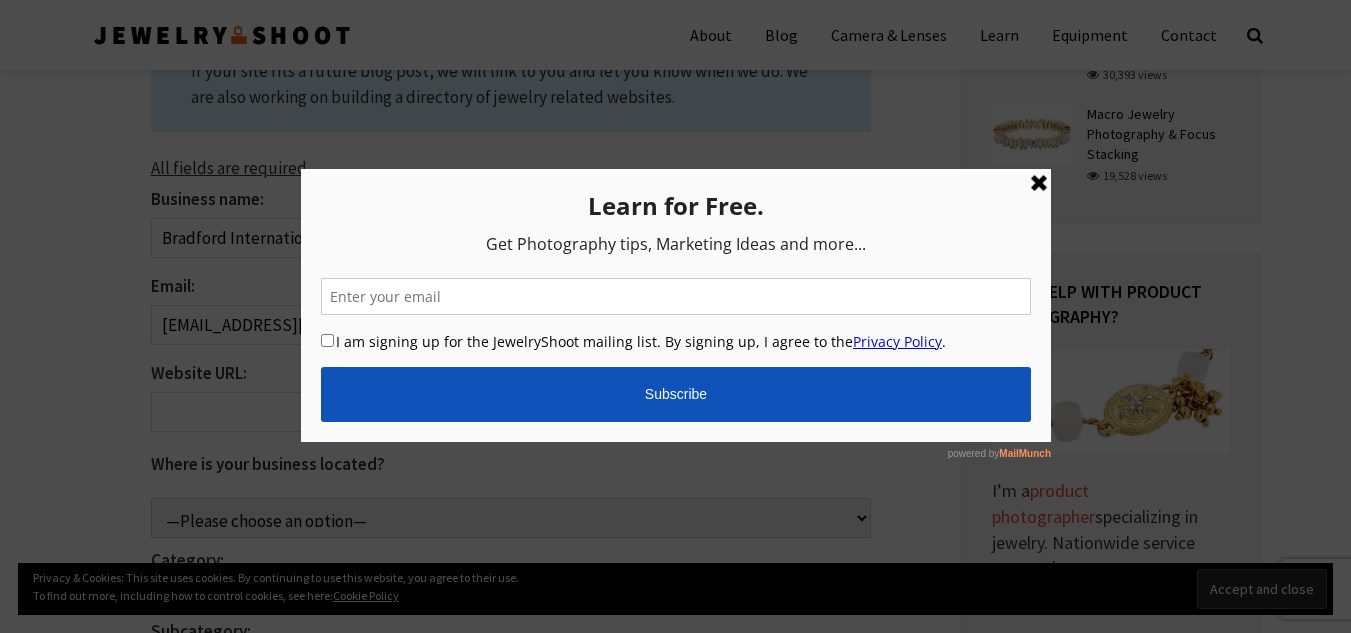 click at bounding box center [1038, 183] 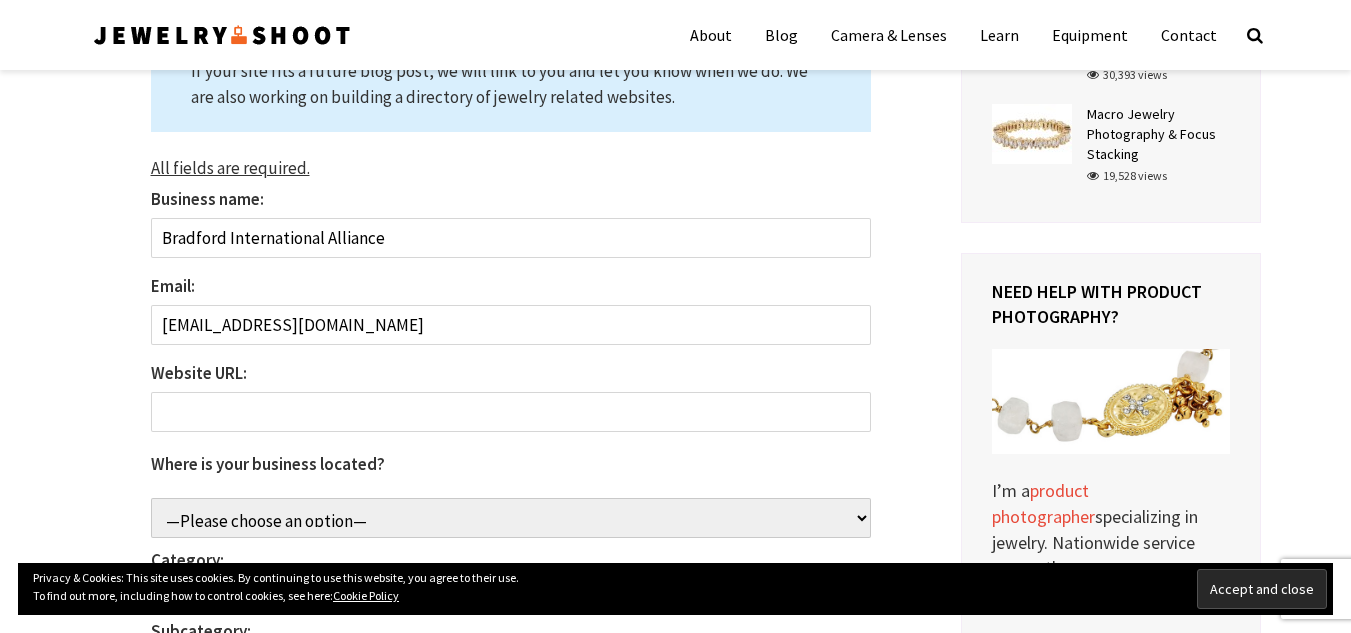 click on "Website URL:" at bounding box center [511, 412] 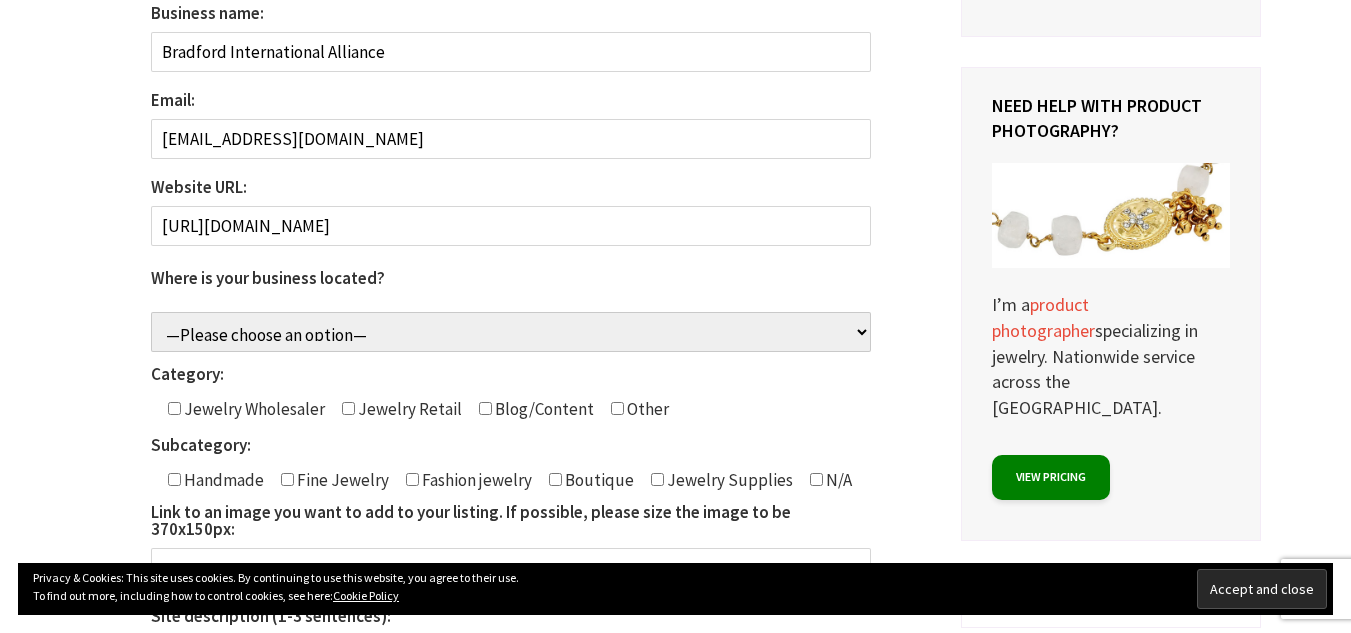 scroll, scrollTop: 498, scrollLeft: 0, axis: vertical 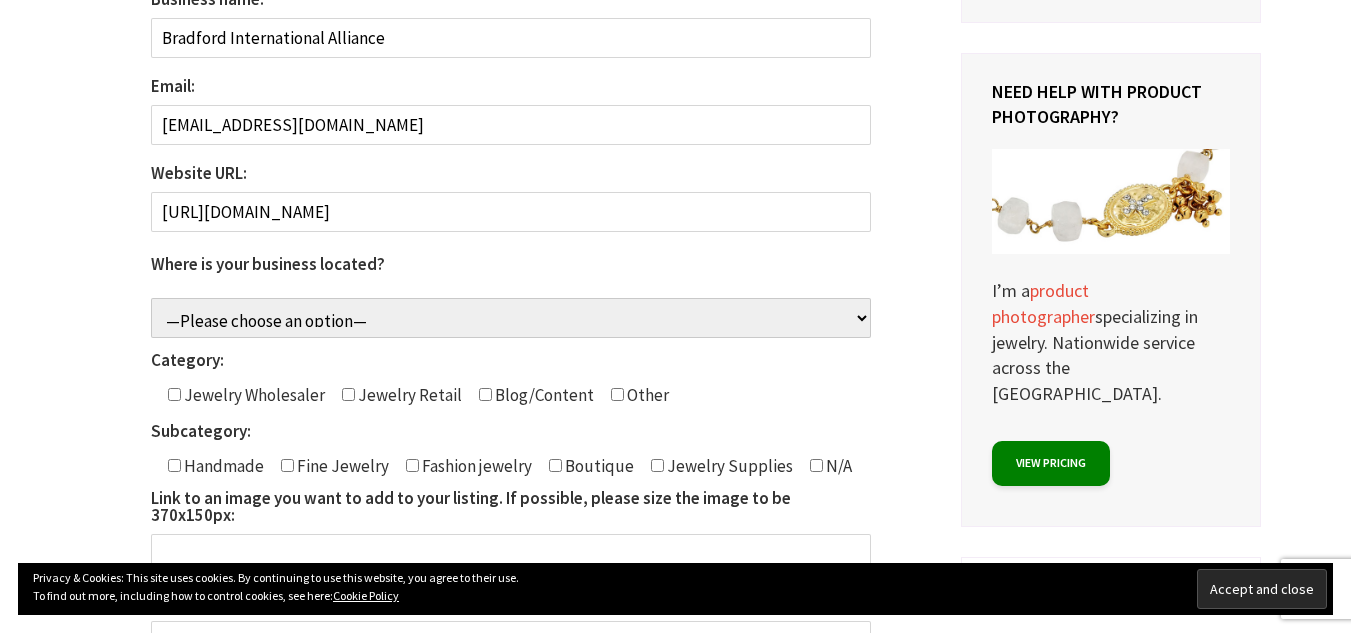 type on "[URL][DOMAIN_NAME]" 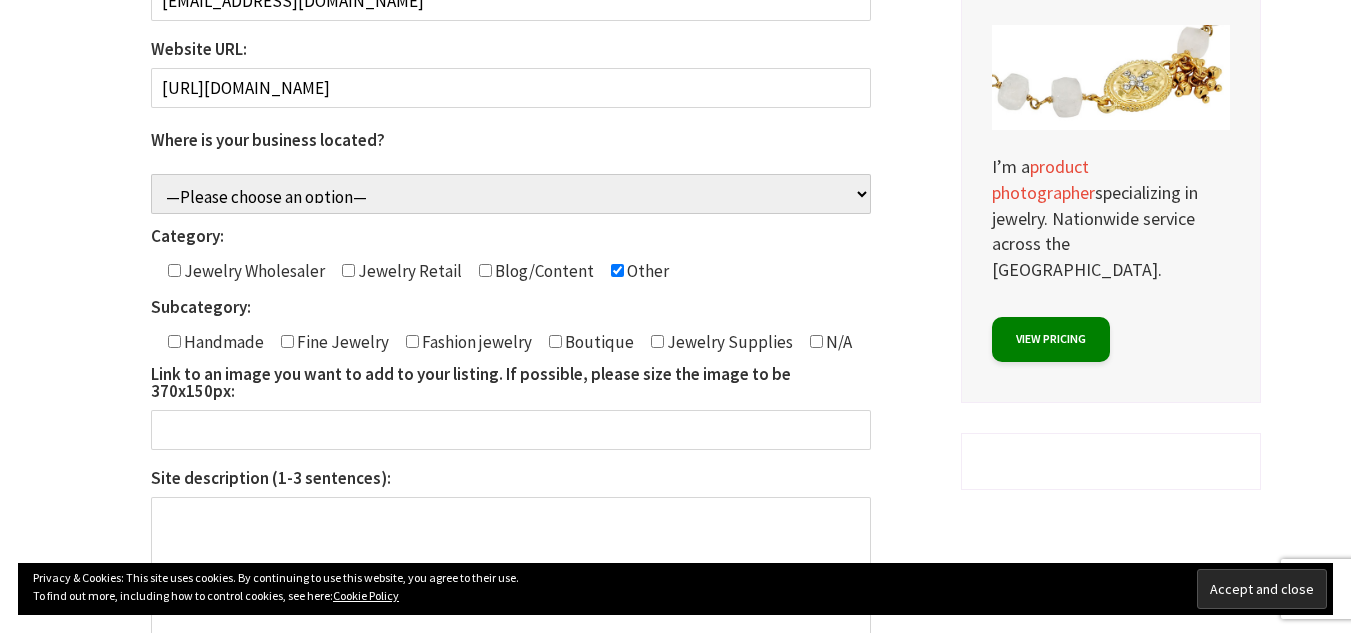 scroll, scrollTop: 798, scrollLeft: 0, axis: vertical 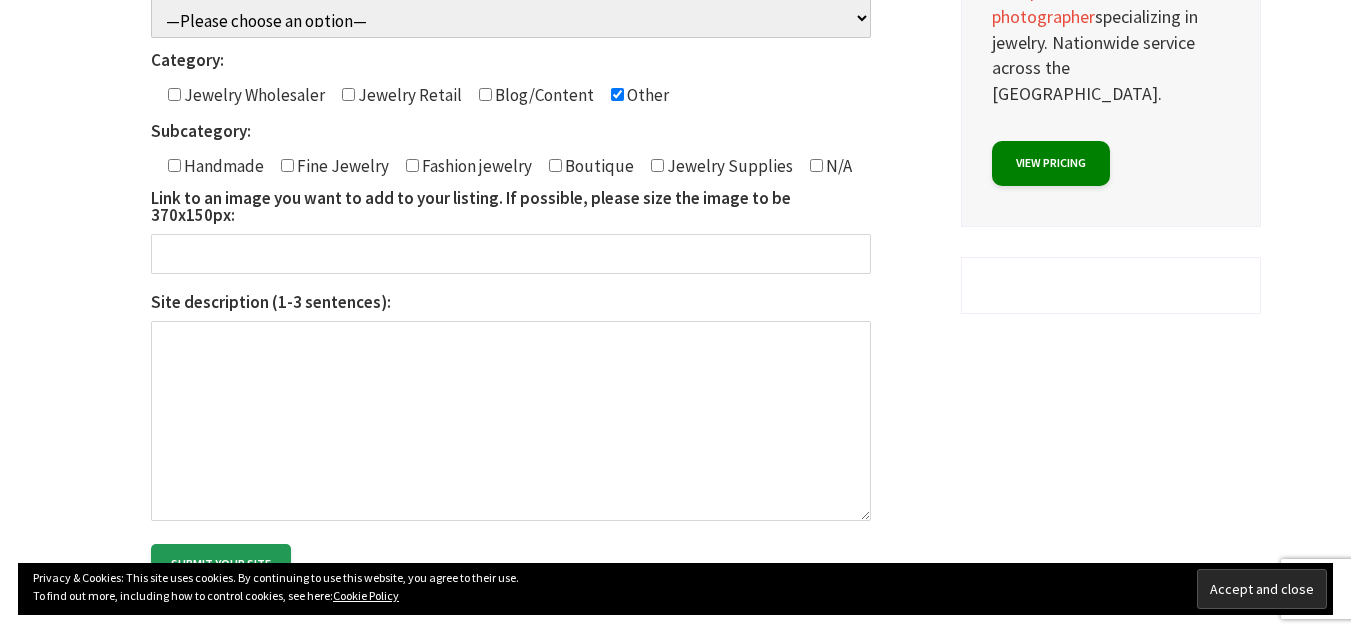 click on "Link to an image you want to add to your listing. If possible, please size the image to be 370x150px:" at bounding box center (511, 254) 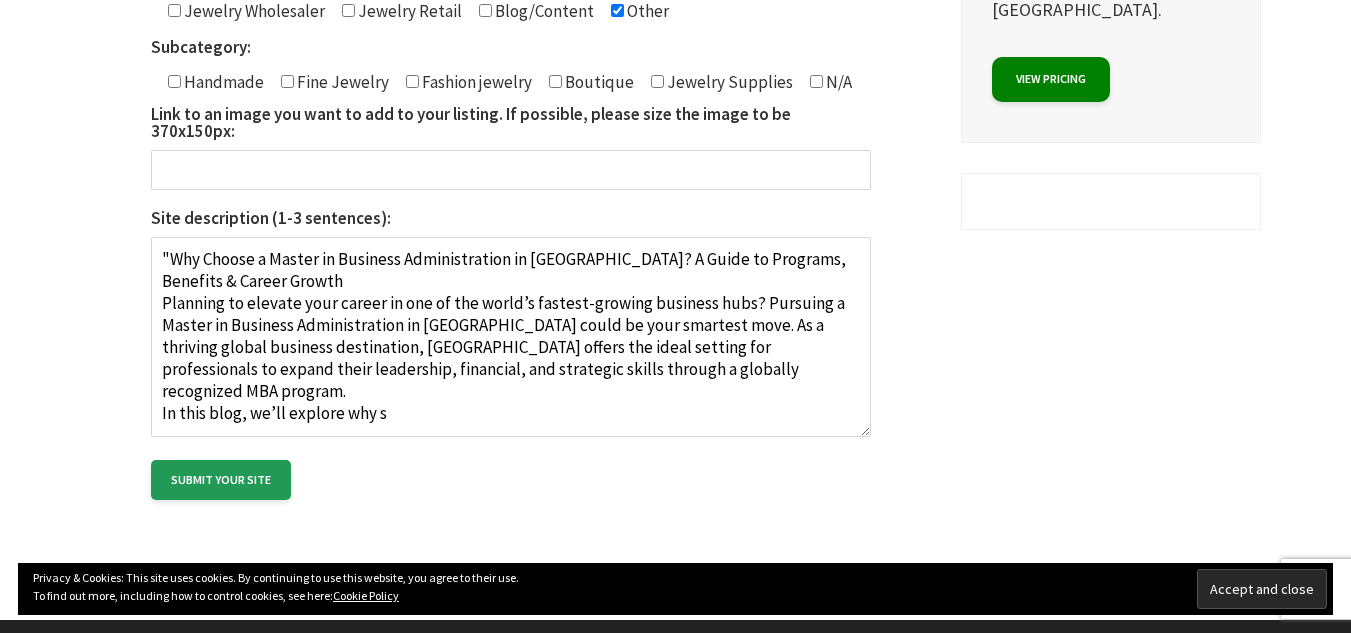 scroll, scrollTop: 998, scrollLeft: 0, axis: vertical 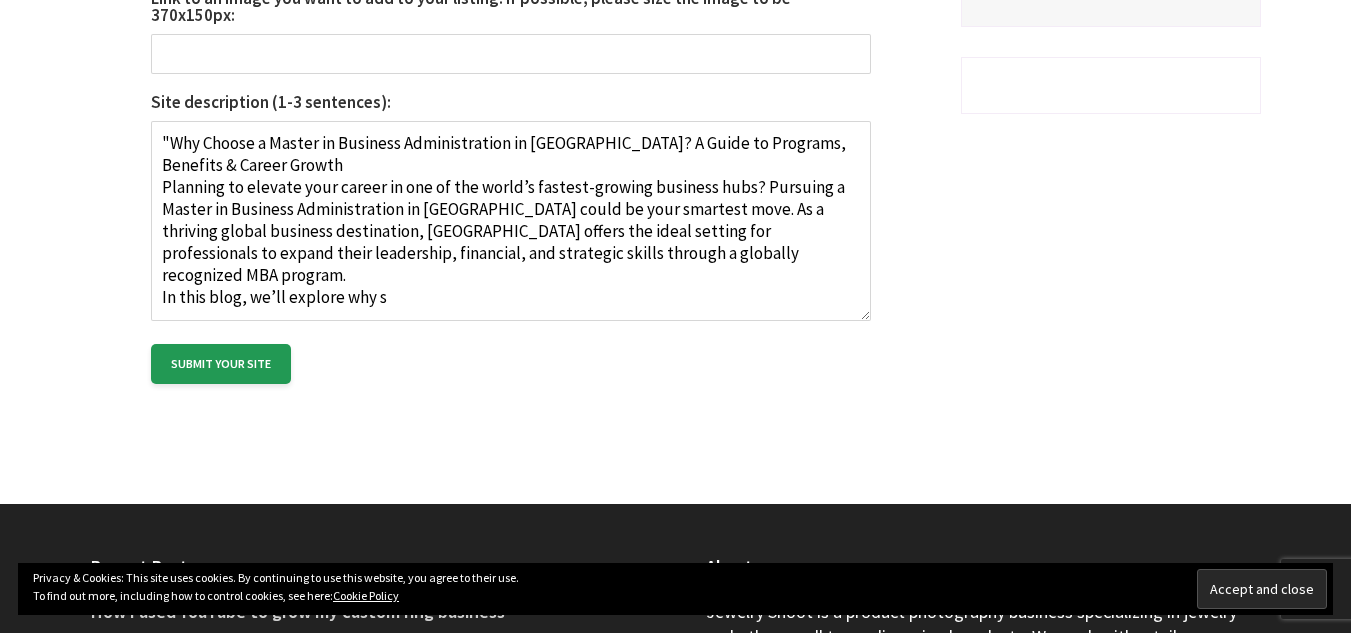 type on ""Why Choose a Master in Business Administration in [GEOGRAPHIC_DATA]? A Guide to Programs, Benefits & Career Growth
Planning to elevate your career in one of the world’s fastest-growing business hubs? Pursuing a Master in Business Administration in [GEOGRAPHIC_DATA] could be your smartest move. As a thriving global business destination, [GEOGRAPHIC_DATA] offers the ideal setting for professionals to expand their leadership, financial, and strategic skills through a globally recognized MBA program.
In this blog, we’ll explore why s" 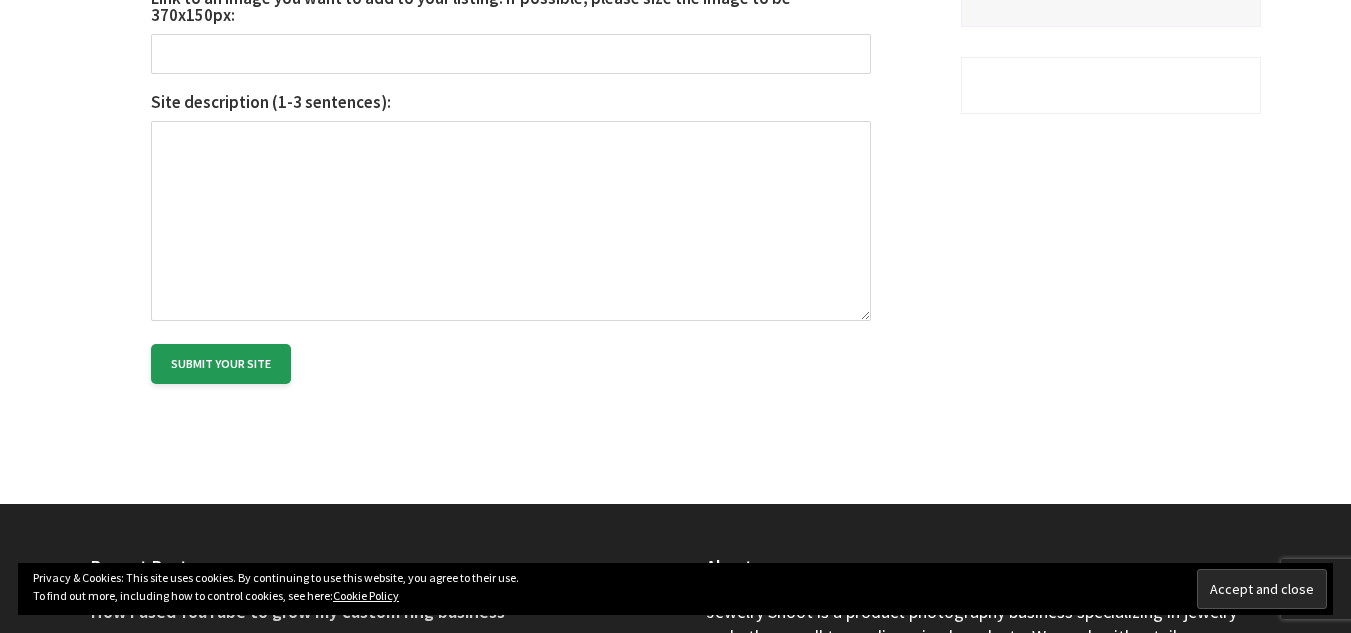 paste on "Why Choose a Master in Business Administration in [GEOGRAPHIC_DATA]? A Guide to Programs, Benefits & Career Growth
Planning to elevate your career in one of the world’s fastest-growing business hubs? Pursuing a Master in Business Administration in [GEOGRAPHIC_DATA] could be your smartest move. As a thriving global business destination, [GEOGRAPHIC_DATA] offers the ideal setting for professionals to expand their leadership, financial, and strategic skills through a globally recognized MBA program.
In this blog, we’ll explore why st" 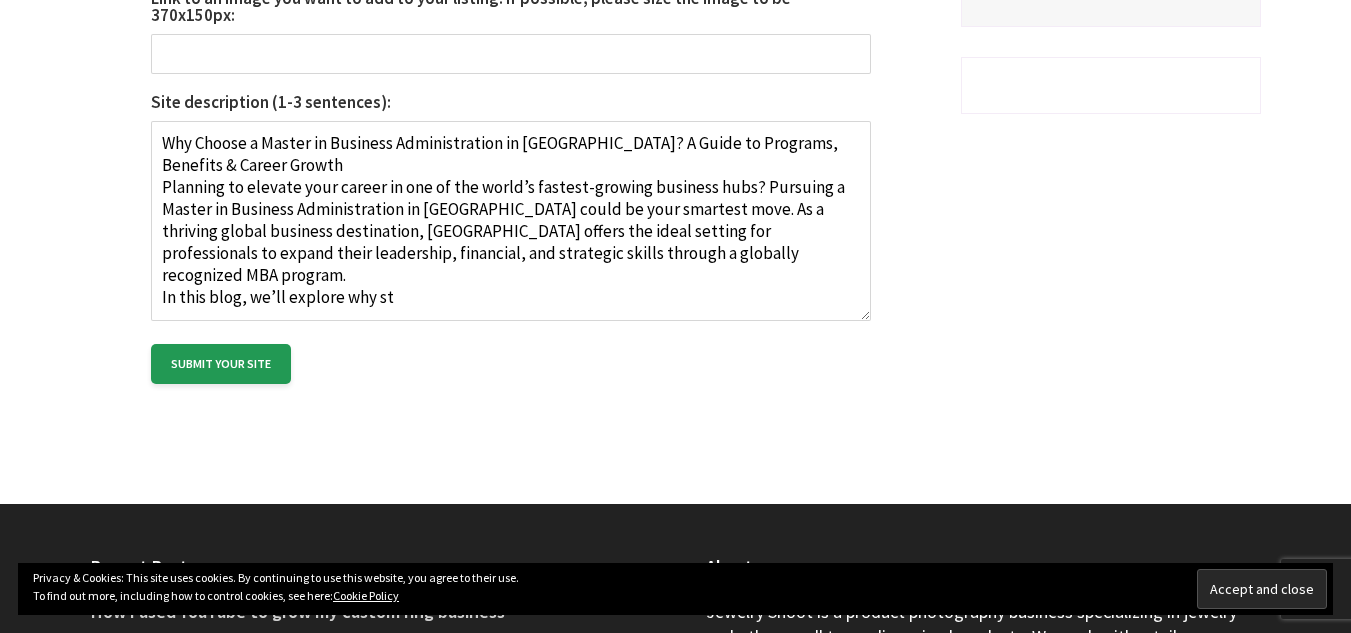 drag, startPoint x: 400, startPoint y: 260, endPoint x: 159, endPoint y: 275, distance: 241.46635 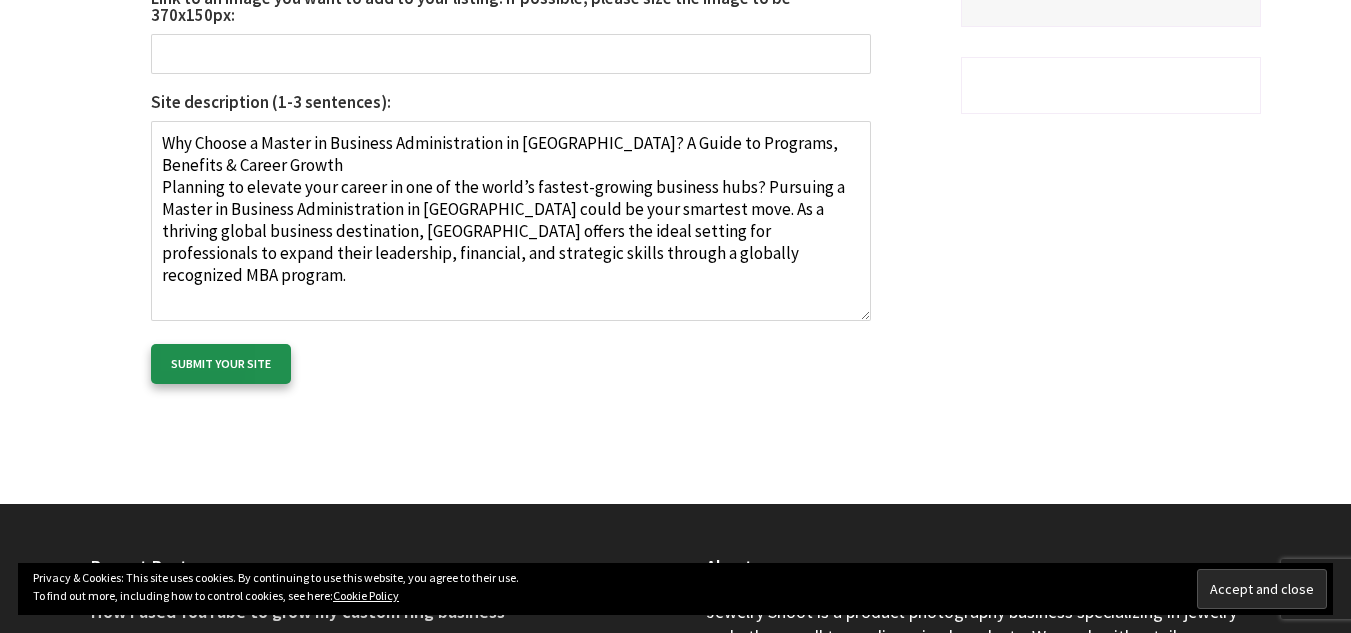 type on "Why Choose a Master in Business Administration in [GEOGRAPHIC_DATA]? A Guide to Programs, Benefits & Career Growth
Planning to elevate your career in one of the world’s fastest-growing business hubs? Pursuing a Master in Business Administration in [GEOGRAPHIC_DATA] could be your smartest move. As a thriving global business destination, [GEOGRAPHIC_DATA] offers the ideal setting for professionals to expand their leadership, financial, and strategic skills through a globally recognized MBA program." 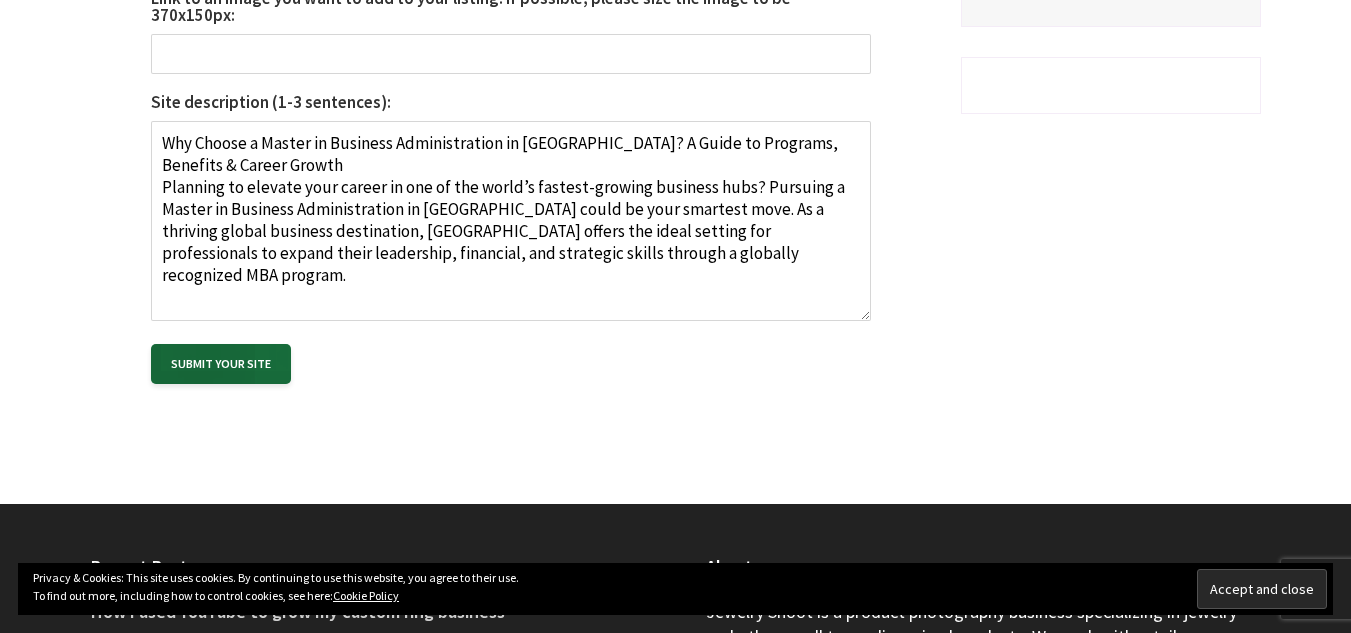click on "Submit your site" at bounding box center [221, 364] 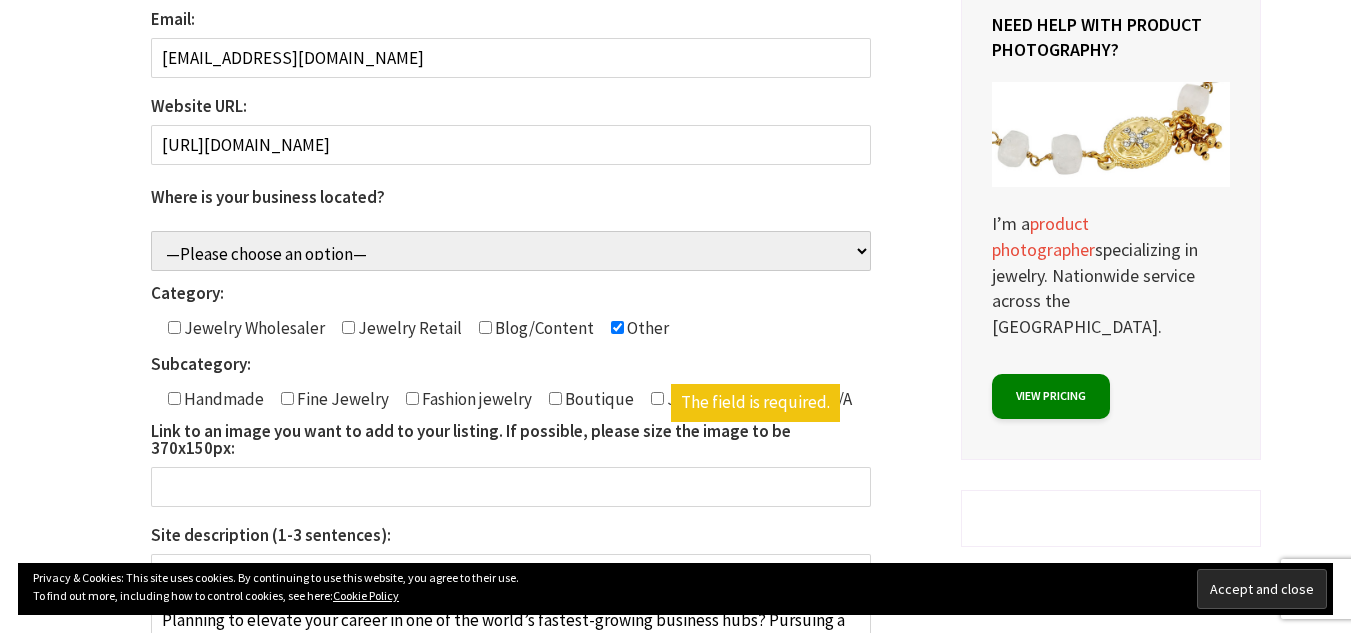 scroll, scrollTop: 598, scrollLeft: 0, axis: vertical 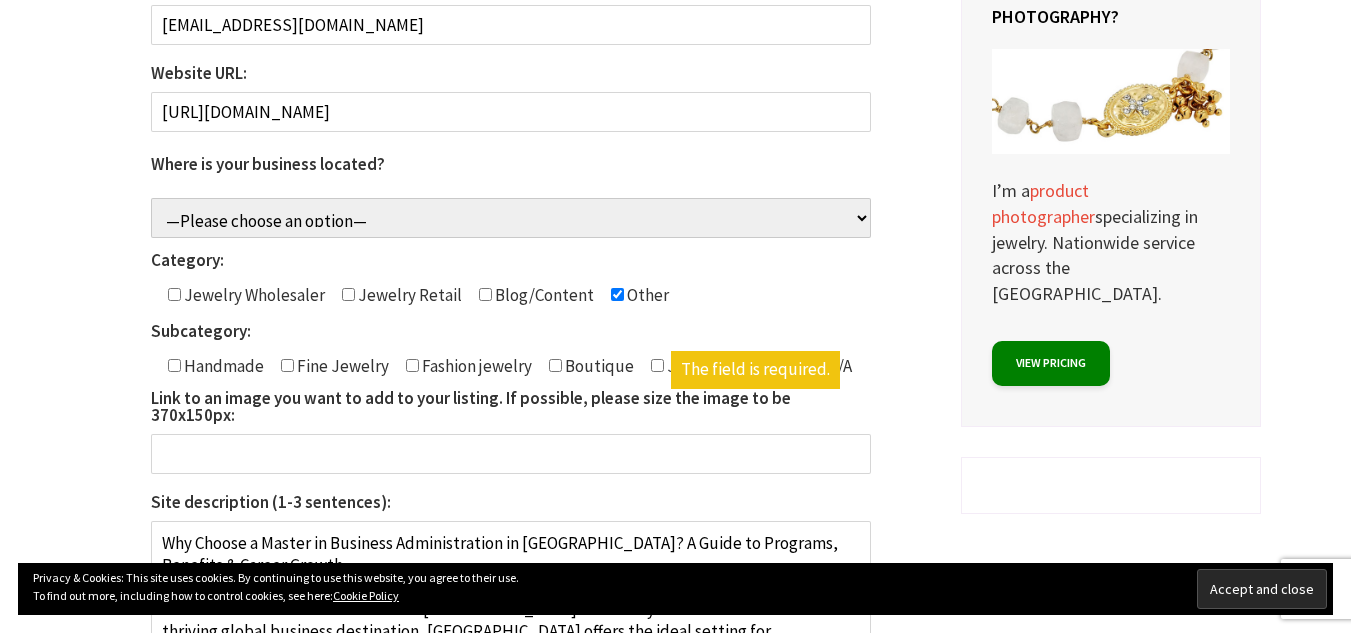click on "Subcategory:" at bounding box center (511, 332) 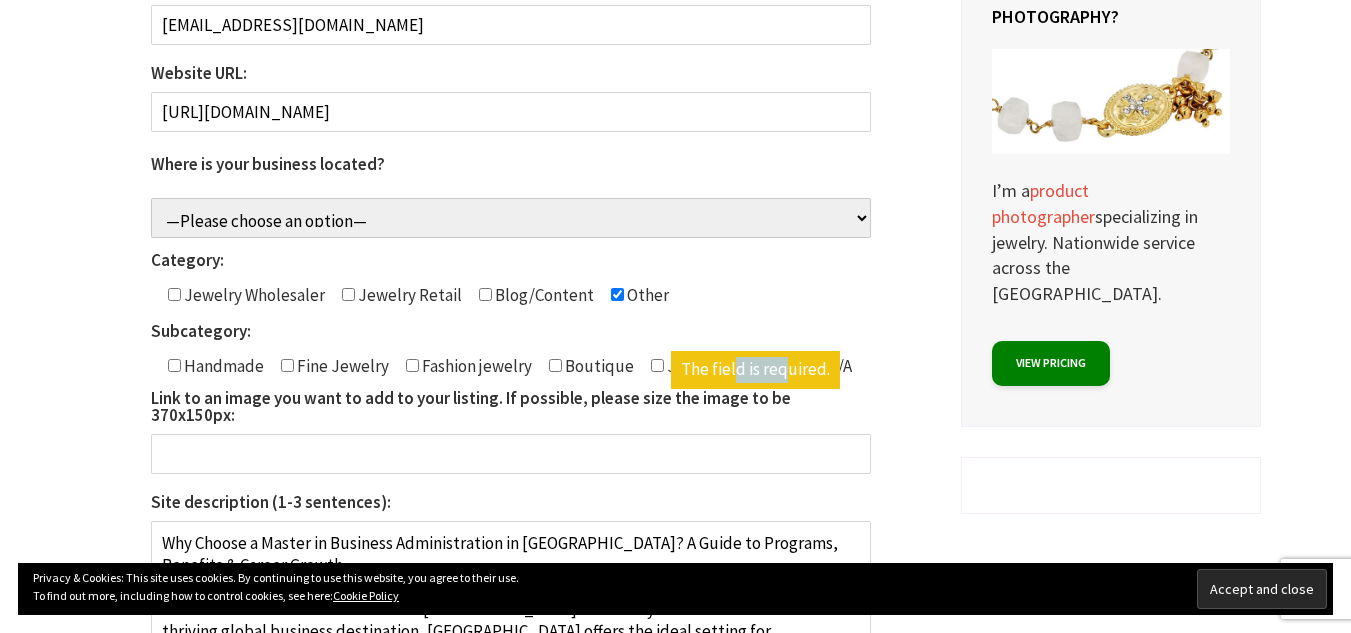 drag, startPoint x: 774, startPoint y: 372, endPoint x: 726, endPoint y: 388, distance: 50.596443 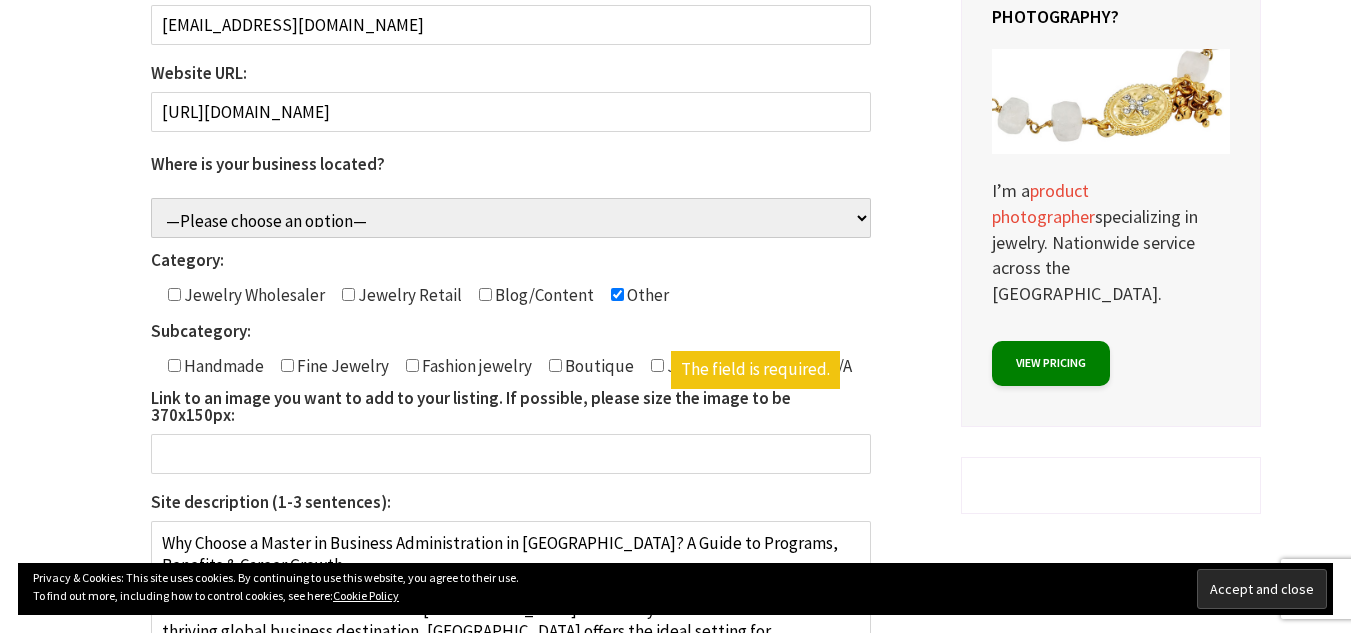 click on "Jewelry Wholesaler Jewelry Retail Blog/Content Other" at bounding box center [511, 296] 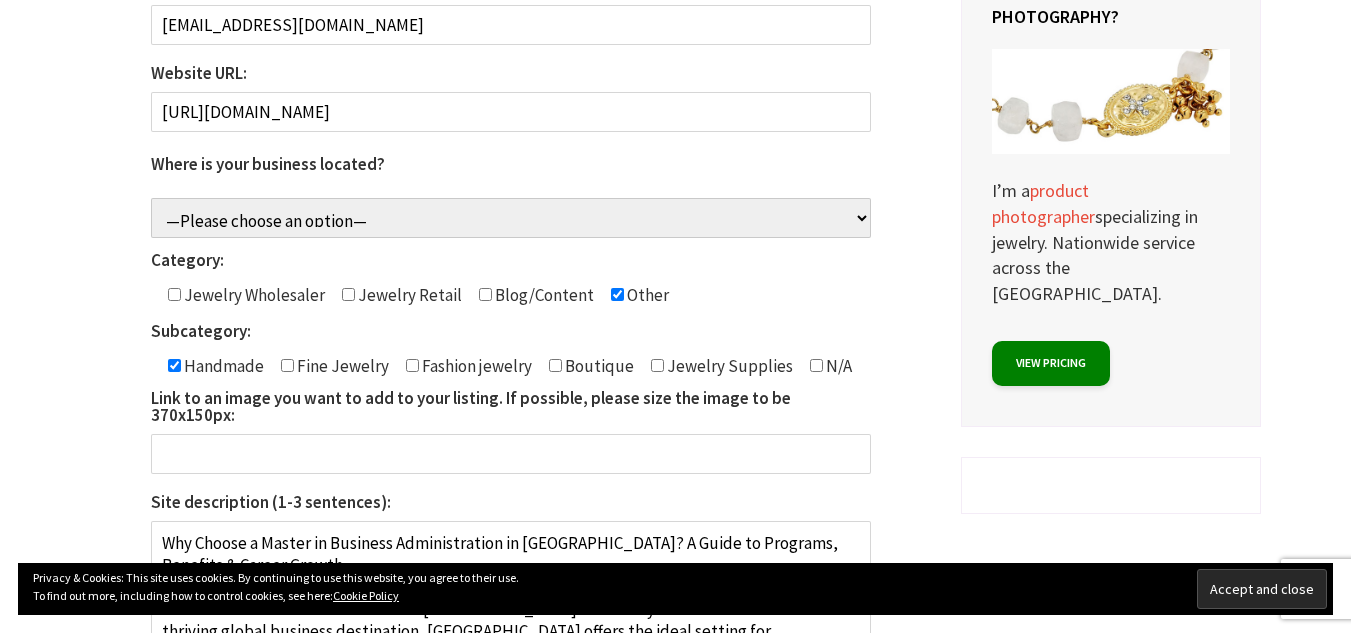 click at bounding box center [174, 365] 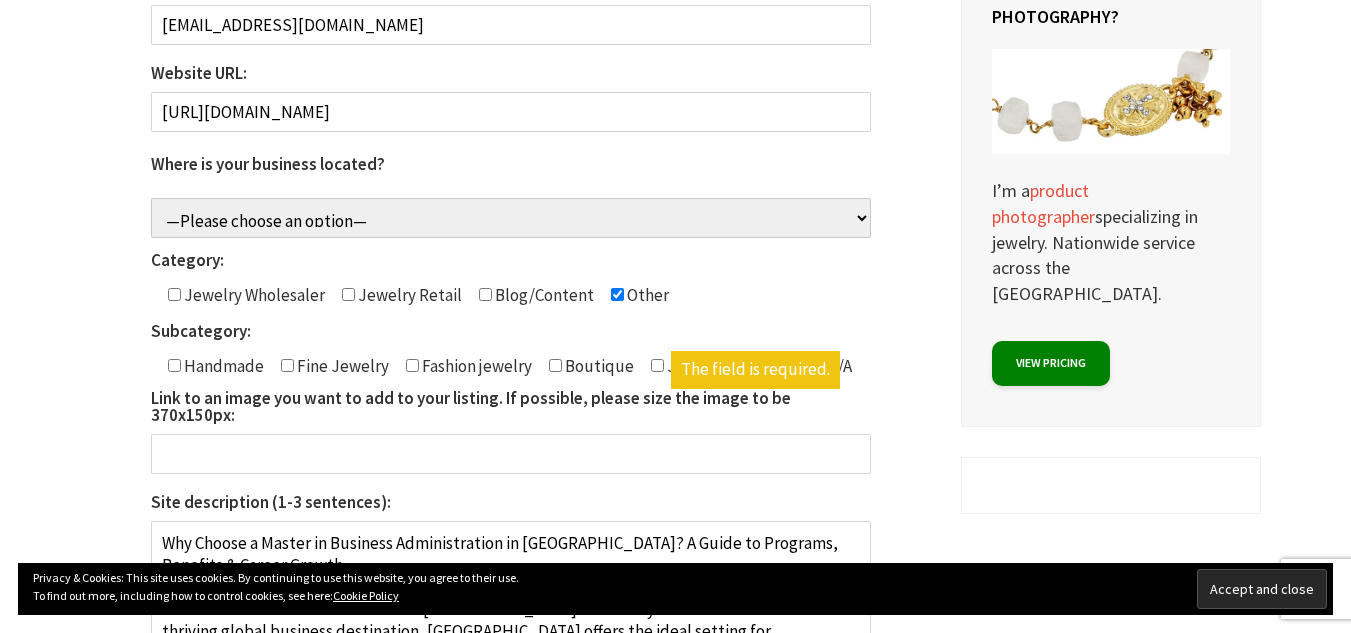 click on "The field is required." at bounding box center (755, 370) 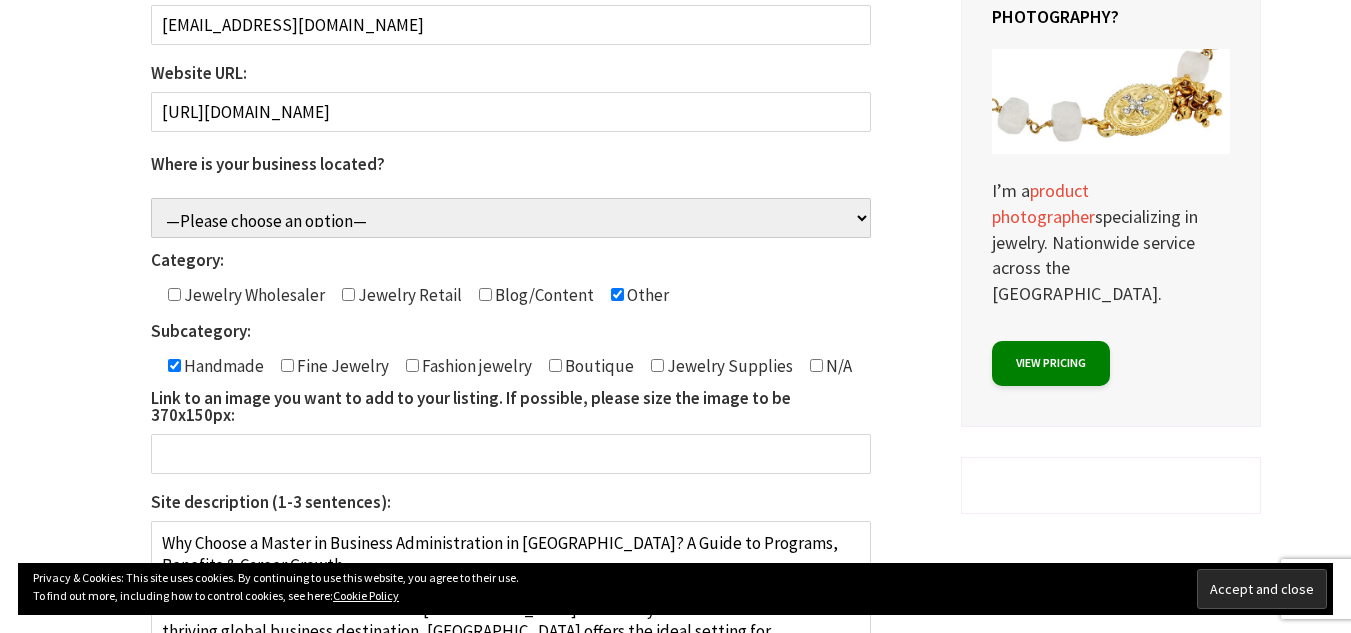 click at bounding box center (816, 365) 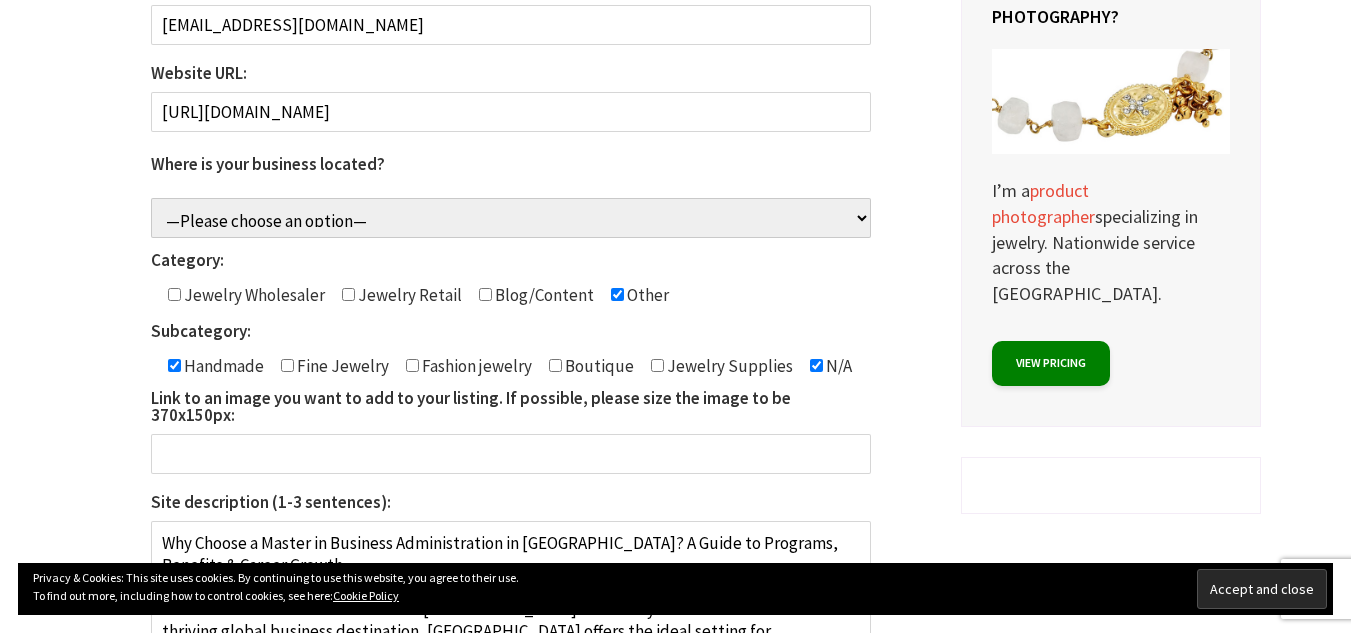 click at bounding box center [174, 365] 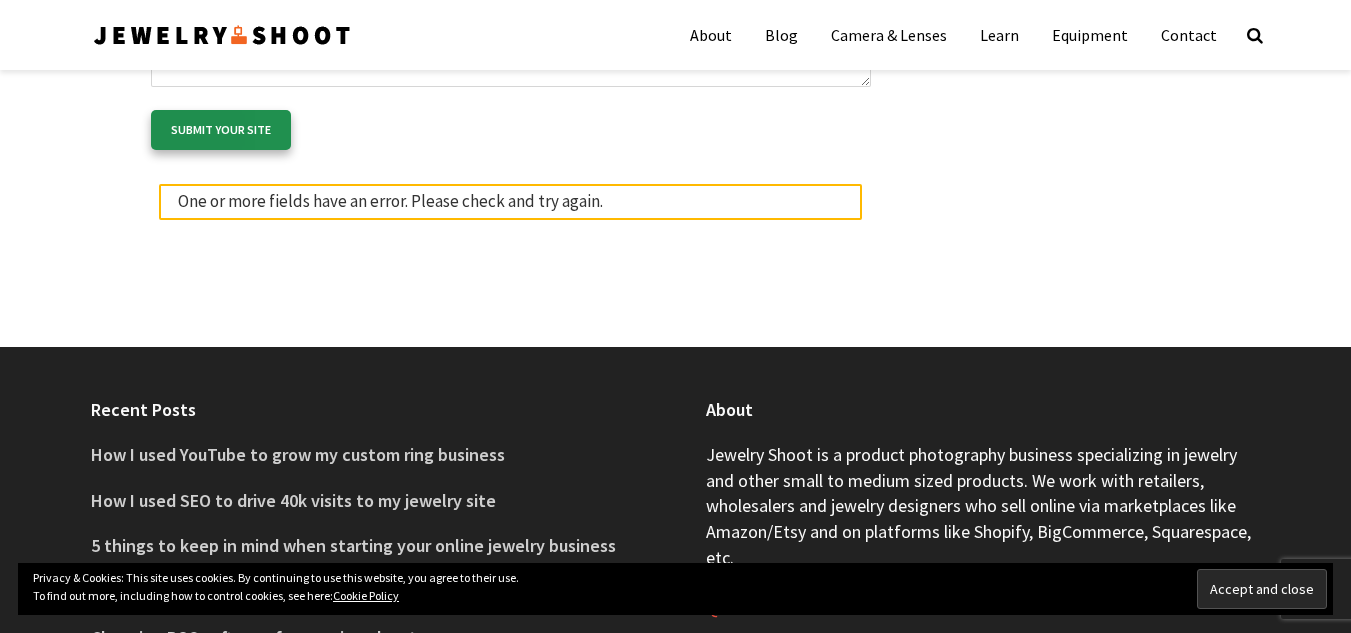 scroll, scrollTop: 1098, scrollLeft: 0, axis: vertical 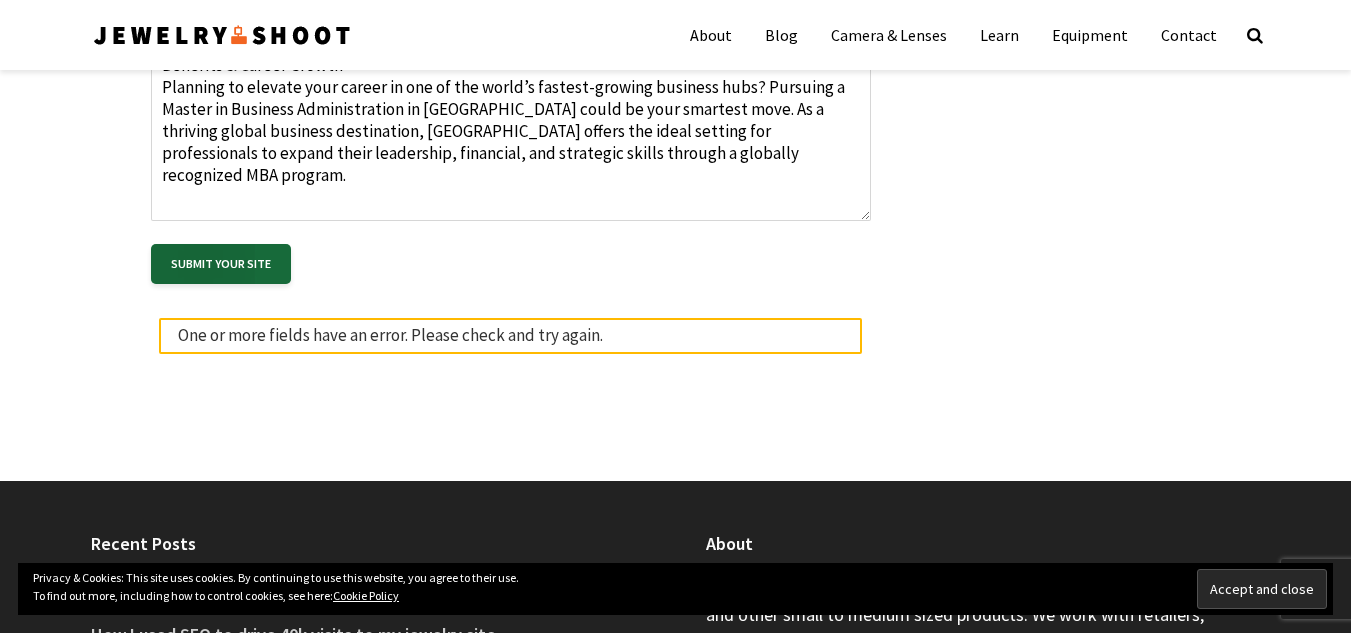 click on "Submit your site" at bounding box center (221, 264) 